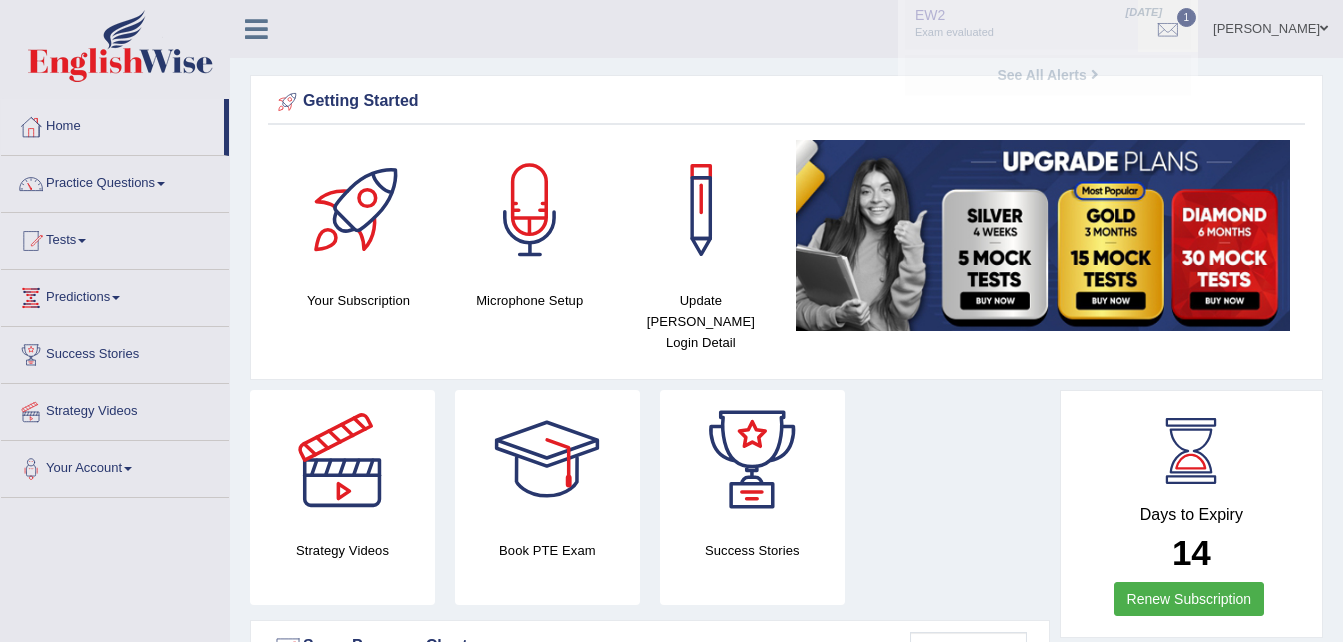 scroll, scrollTop: 0, scrollLeft: 0, axis: both 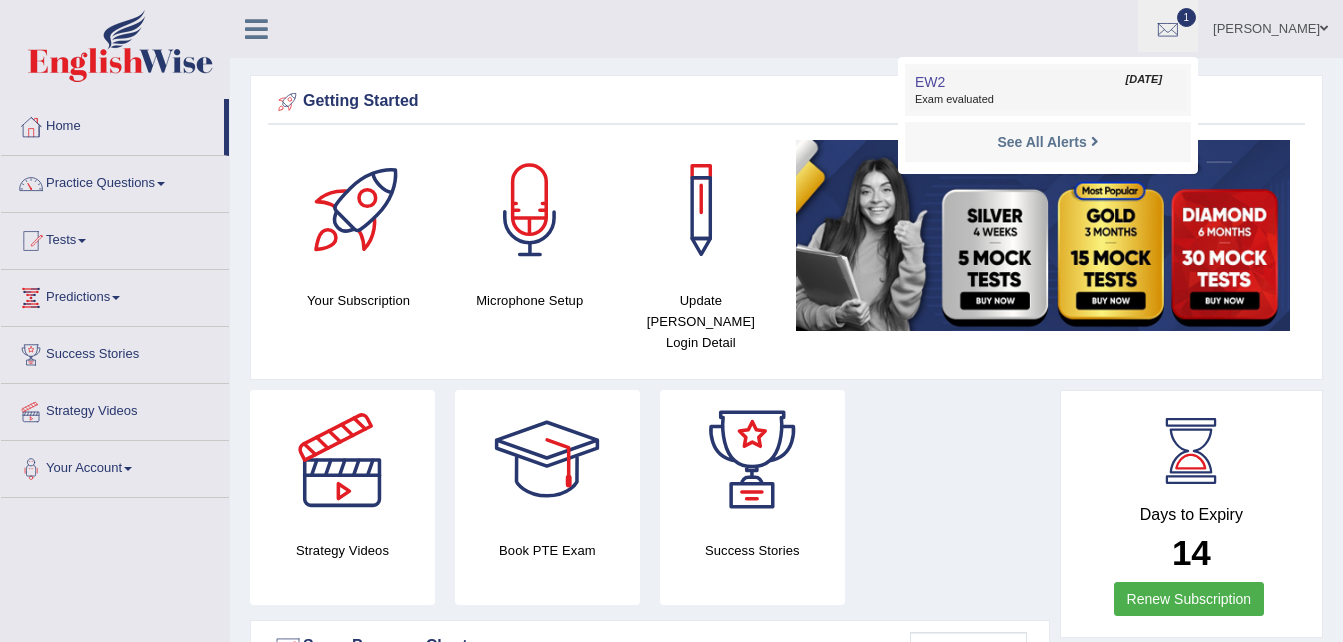 click on "EW2
Jul 10, 2025
Exam evaluated" at bounding box center [1048, 90] 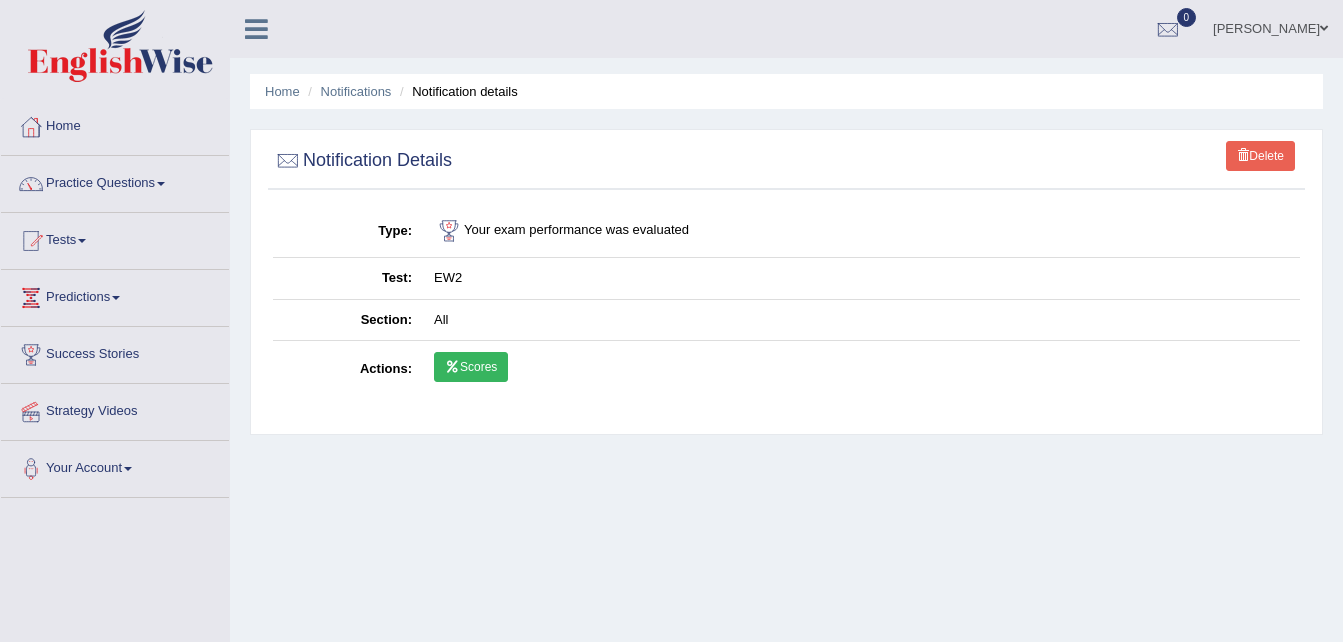 scroll, scrollTop: 0, scrollLeft: 0, axis: both 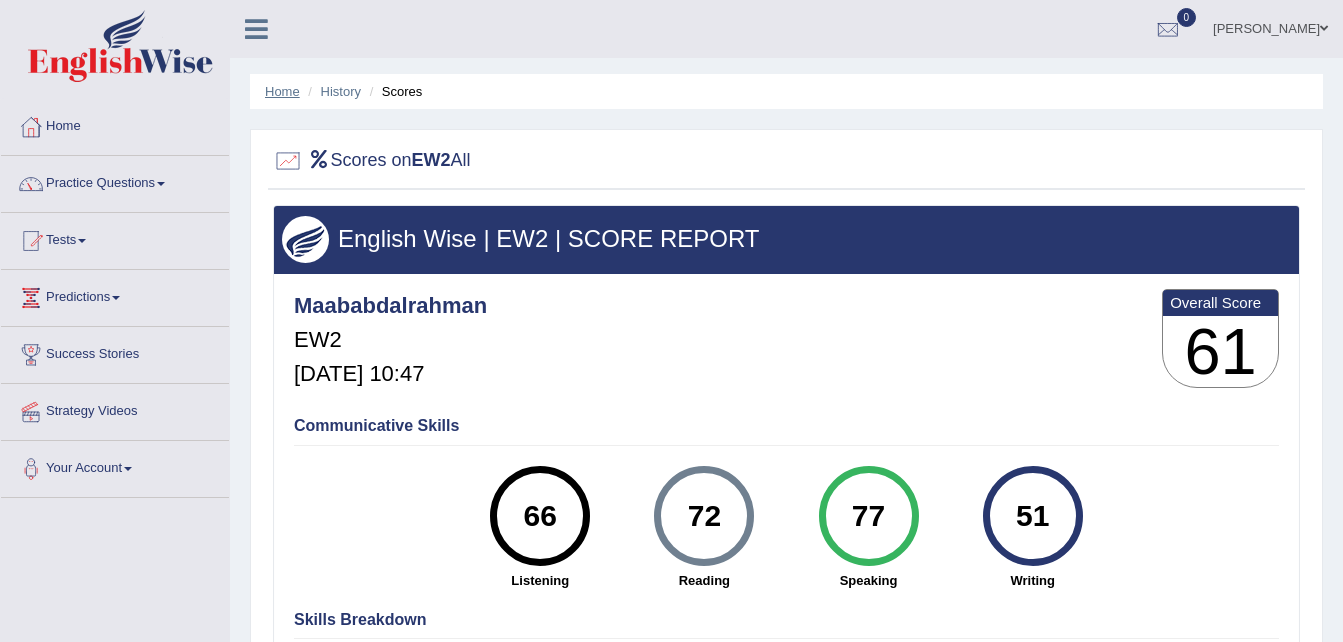 click on "Home" at bounding box center (282, 91) 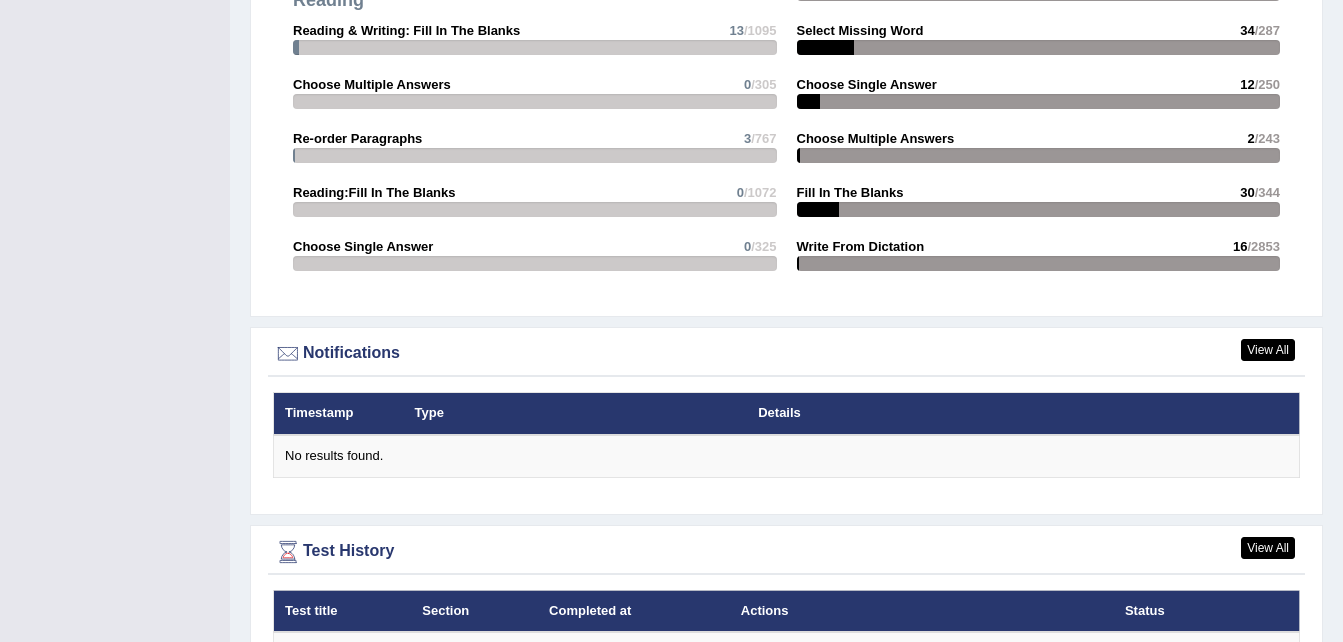 scroll, scrollTop: 2141, scrollLeft: 0, axis: vertical 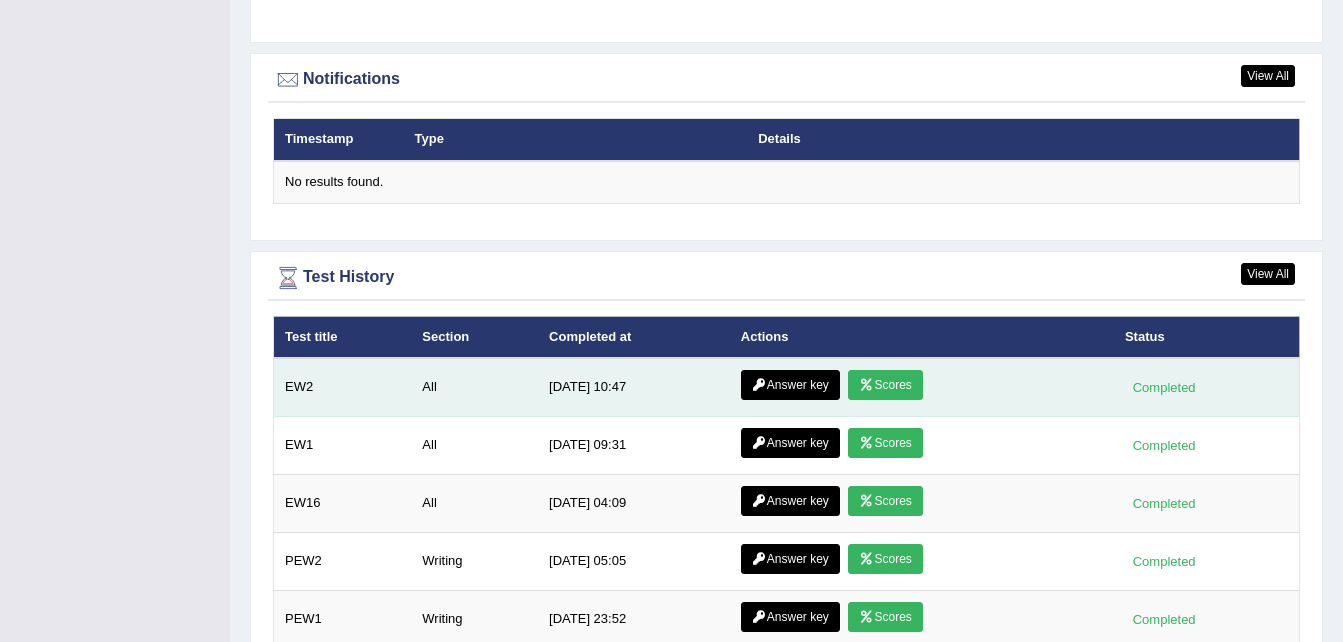 click on "Answer key" at bounding box center [790, 385] 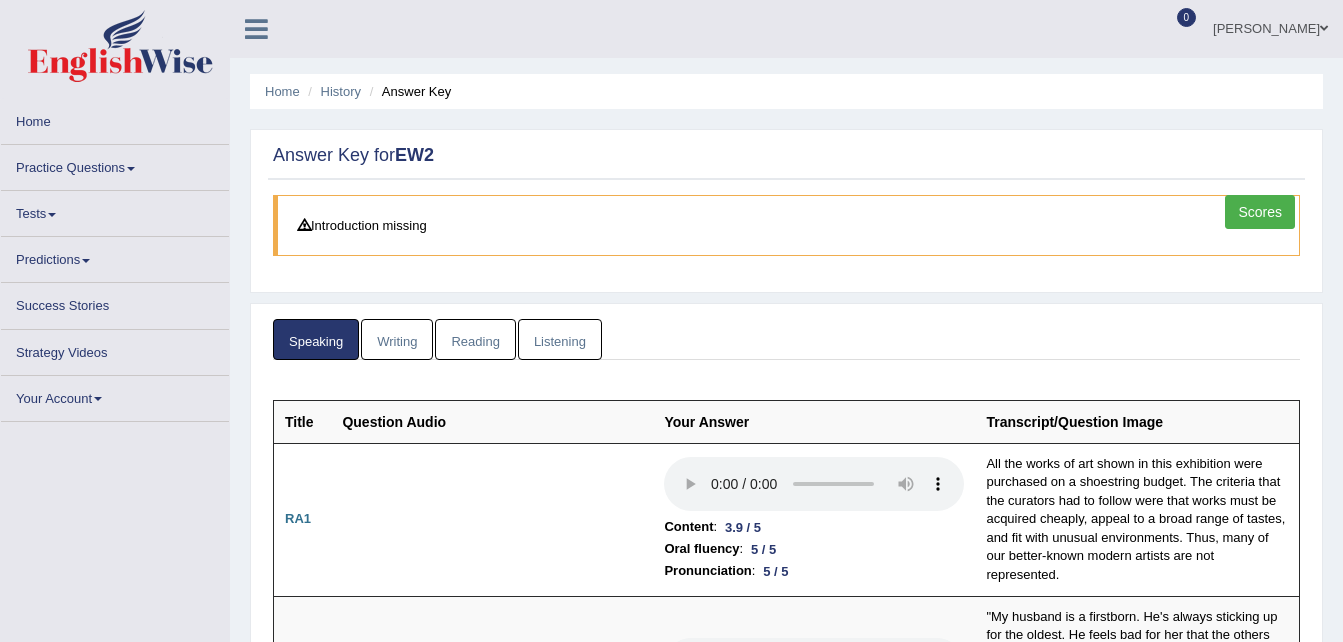 scroll, scrollTop: 179, scrollLeft: 0, axis: vertical 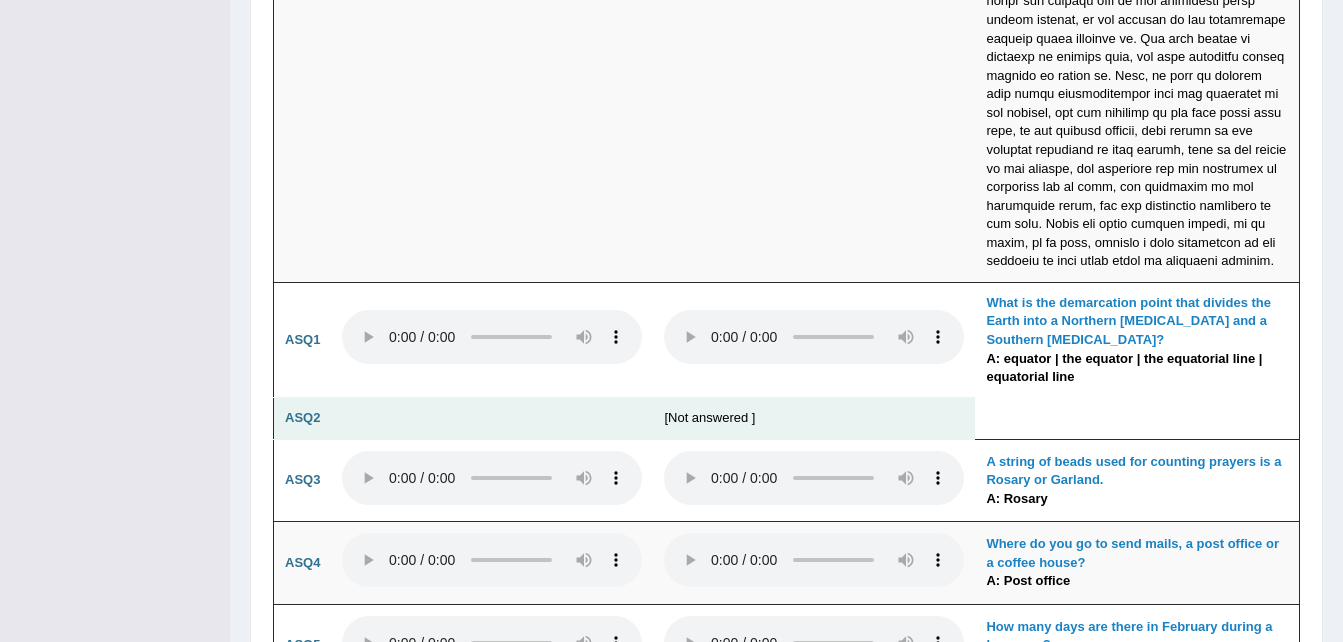 click on "[Not answered ]" at bounding box center [814, 419] 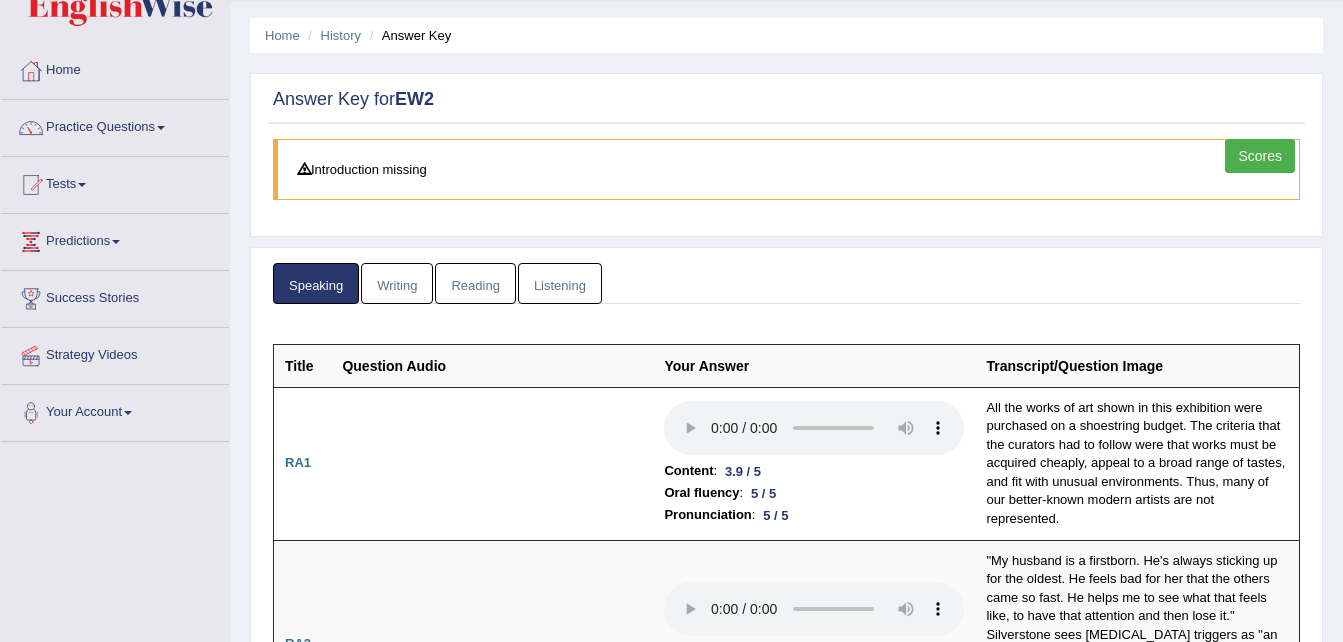 scroll, scrollTop: 0, scrollLeft: 0, axis: both 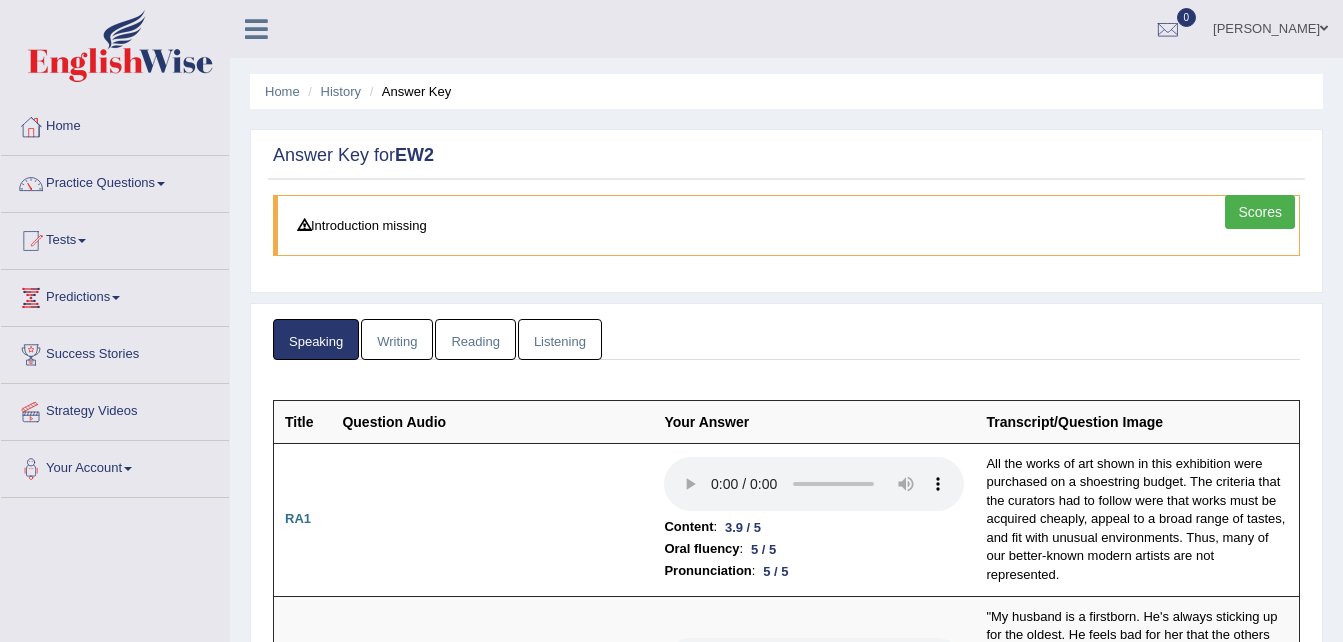 click on "Writing" at bounding box center (397, 339) 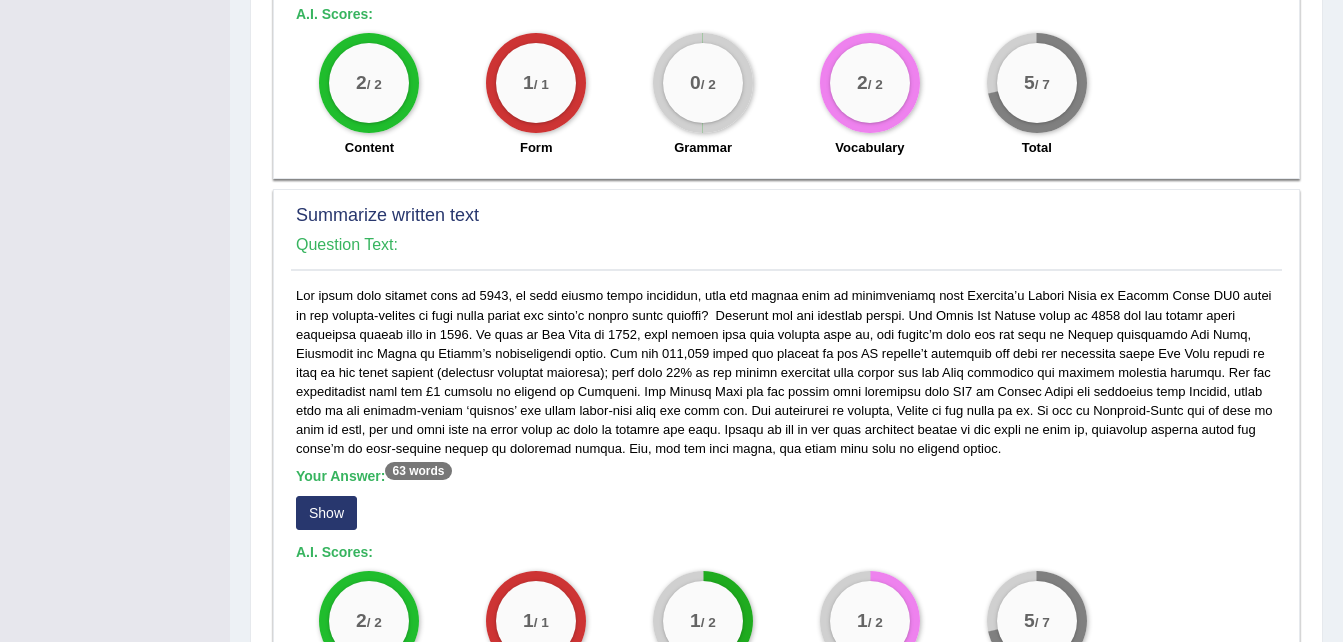 scroll, scrollTop: 826, scrollLeft: 0, axis: vertical 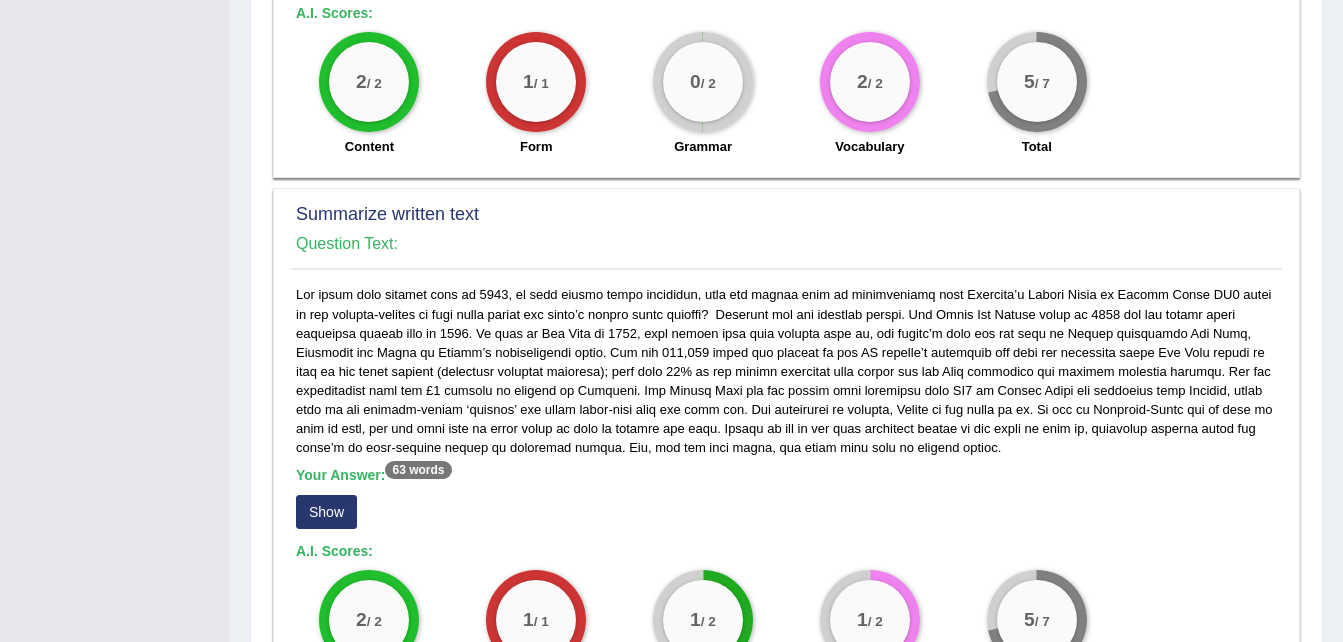 click on "Show" at bounding box center (326, 512) 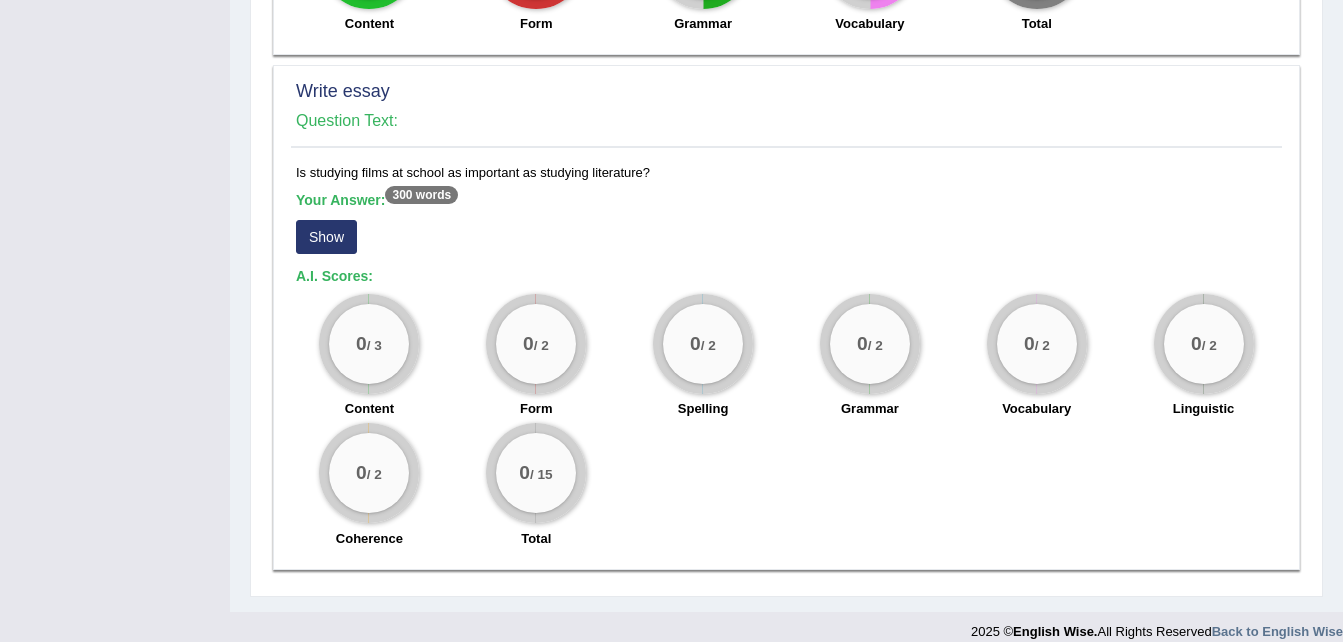 scroll, scrollTop: 1506, scrollLeft: 0, axis: vertical 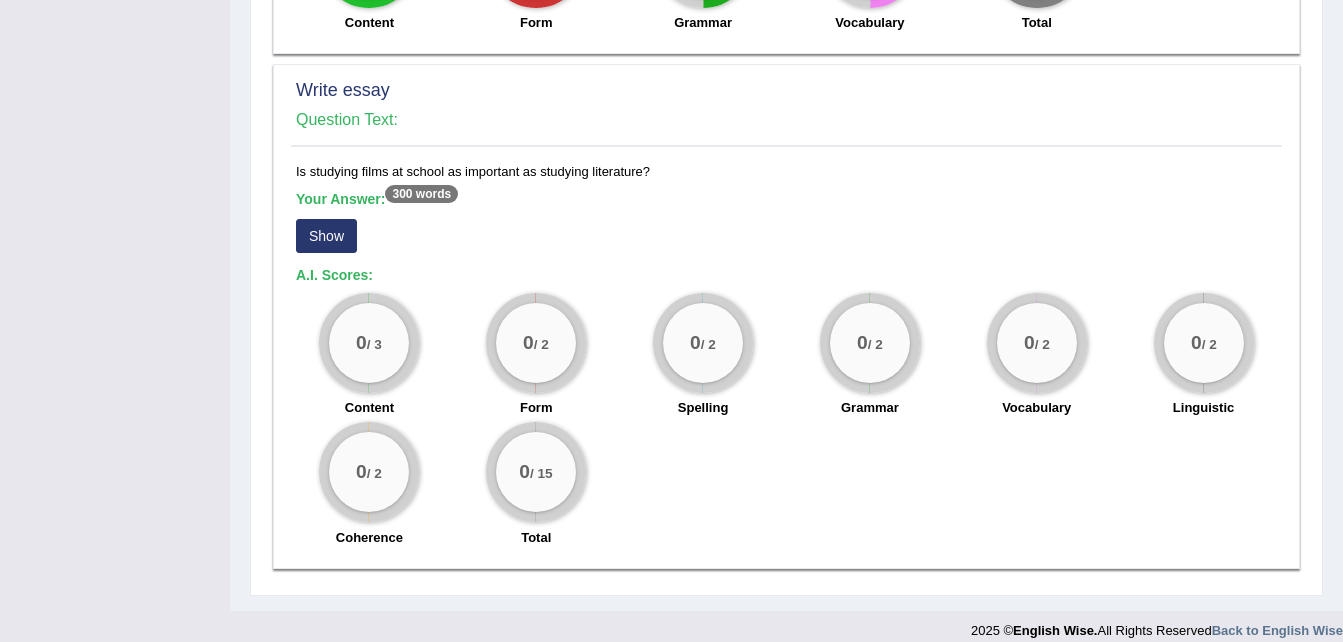 click on "Show" at bounding box center [326, 236] 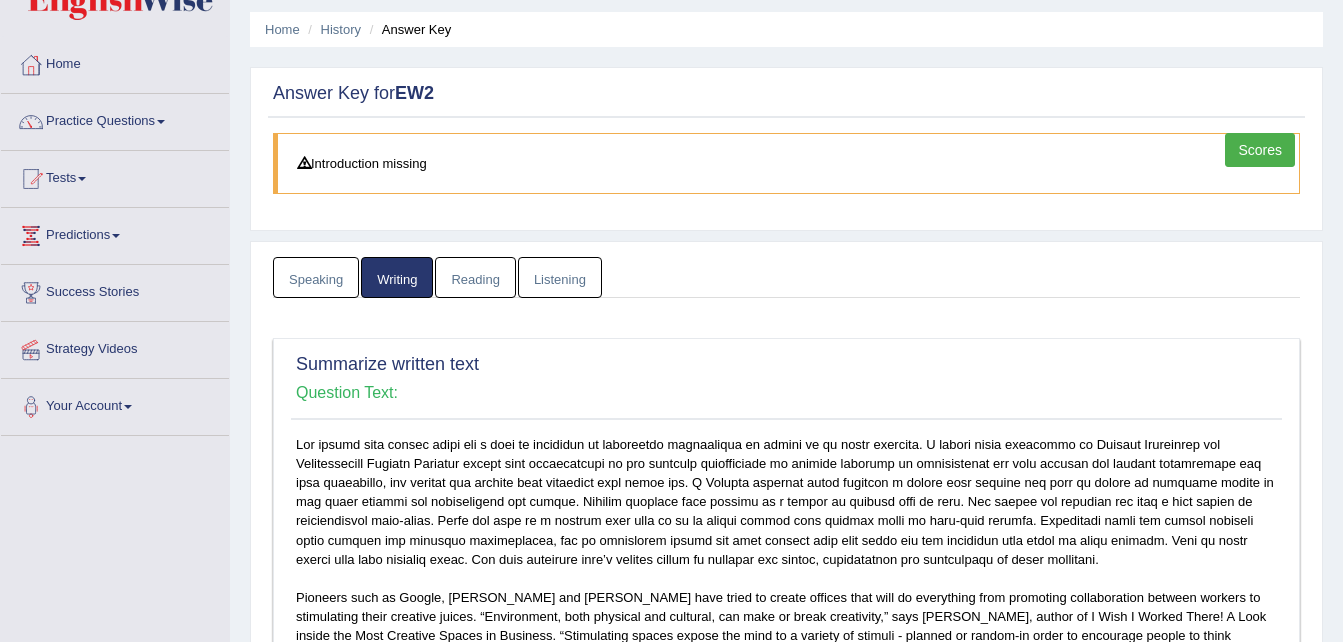 scroll, scrollTop: 0, scrollLeft: 0, axis: both 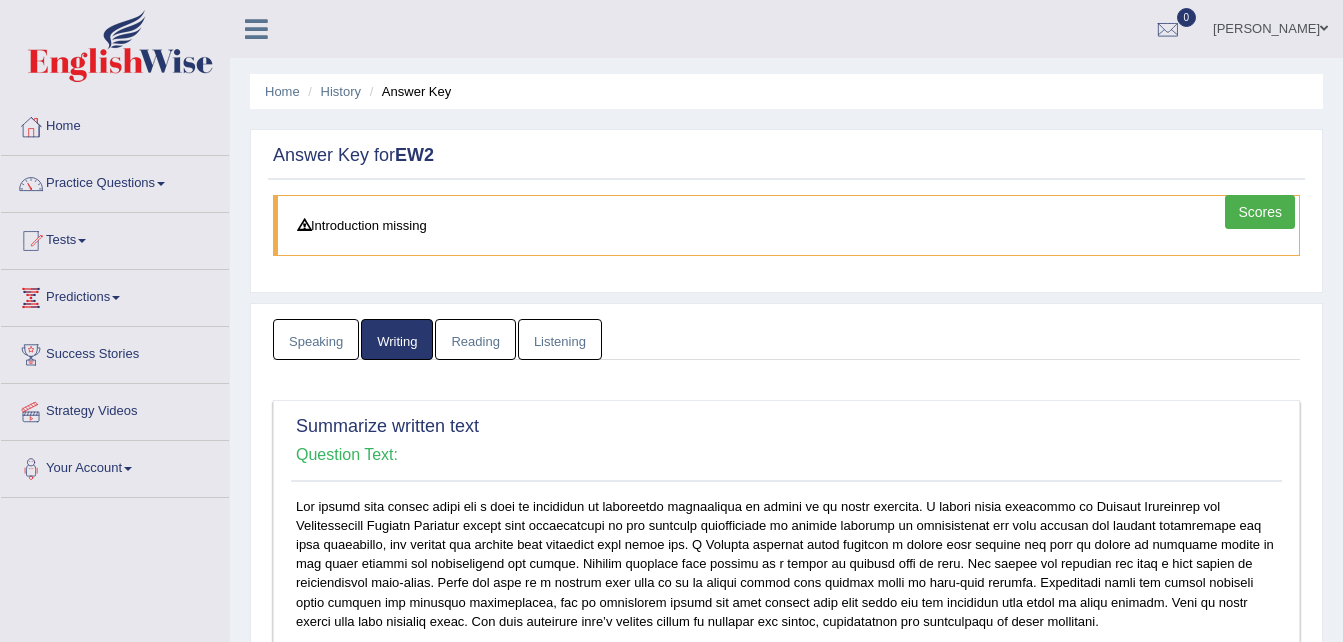 click on "Reading" at bounding box center [475, 339] 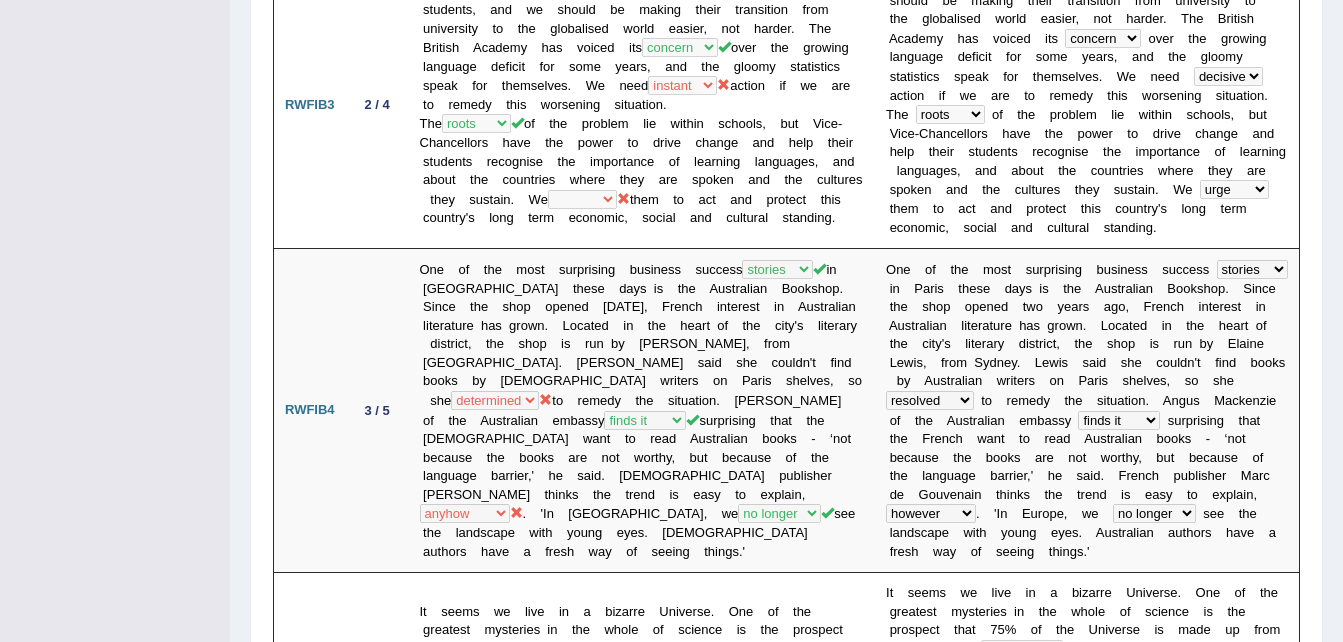 scroll, scrollTop: 0, scrollLeft: 0, axis: both 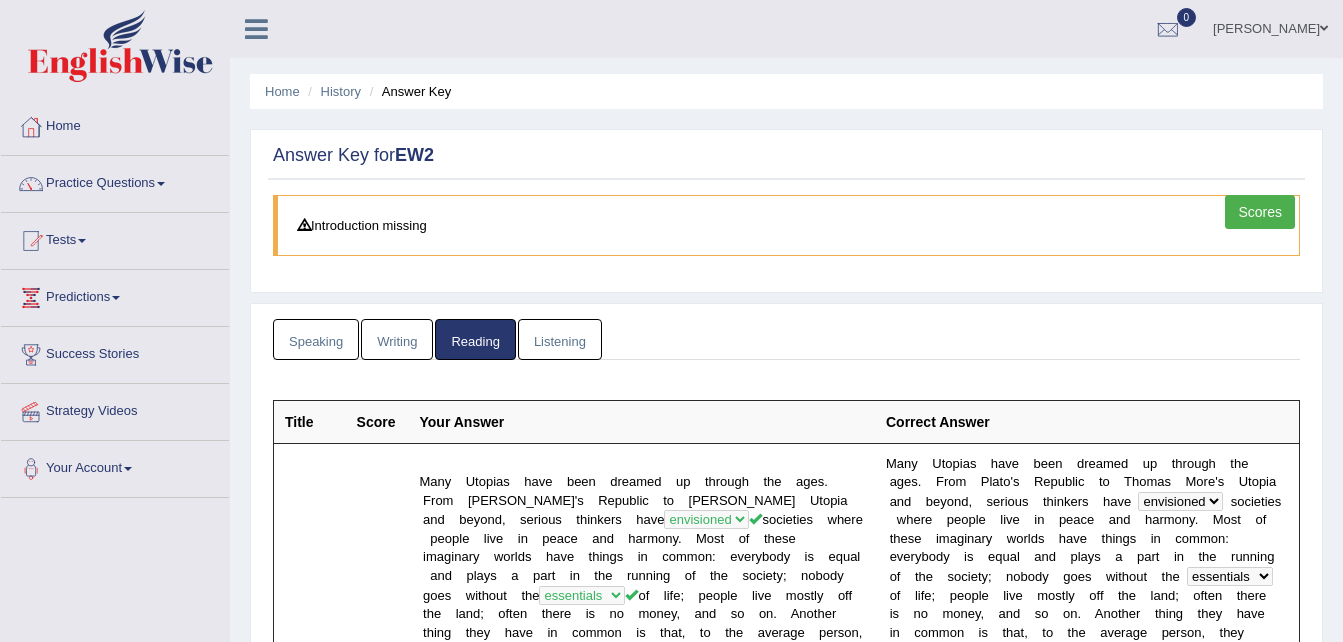 click on "Listening" at bounding box center [560, 339] 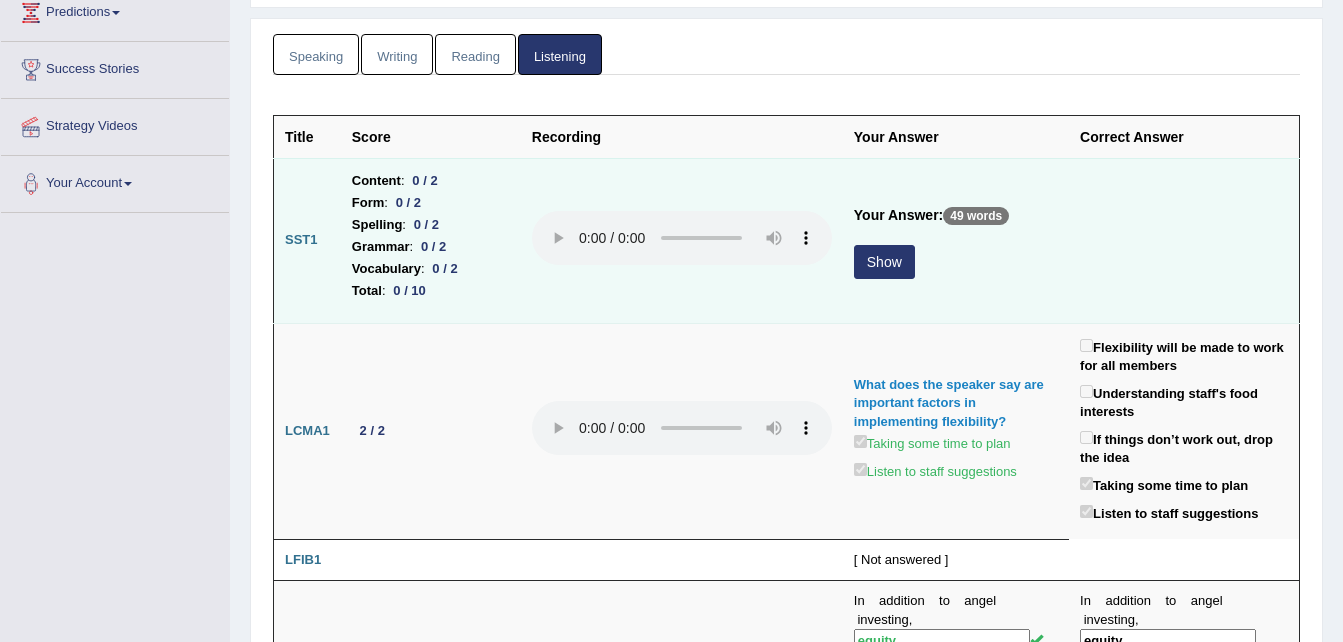scroll, scrollTop: 284, scrollLeft: 0, axis: vertical 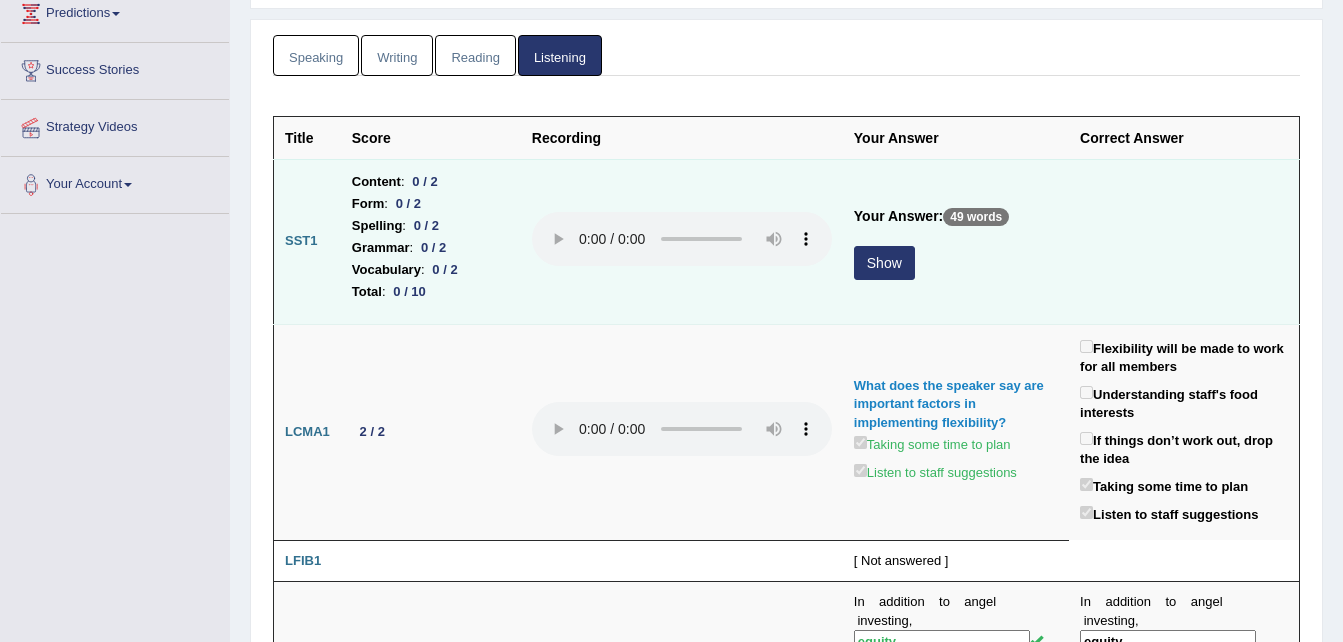 click on "Show" at bounding box center [884, 263] 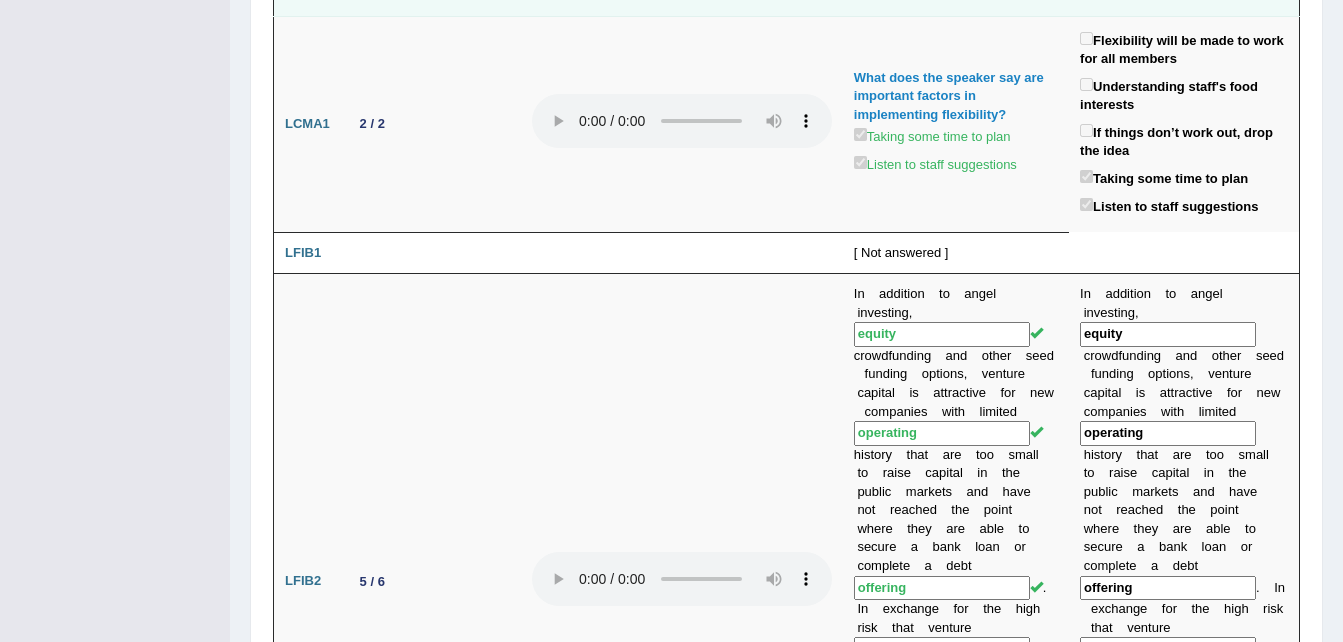 scroll, scrollTop: 0, scrollLeft: 0, axis: both 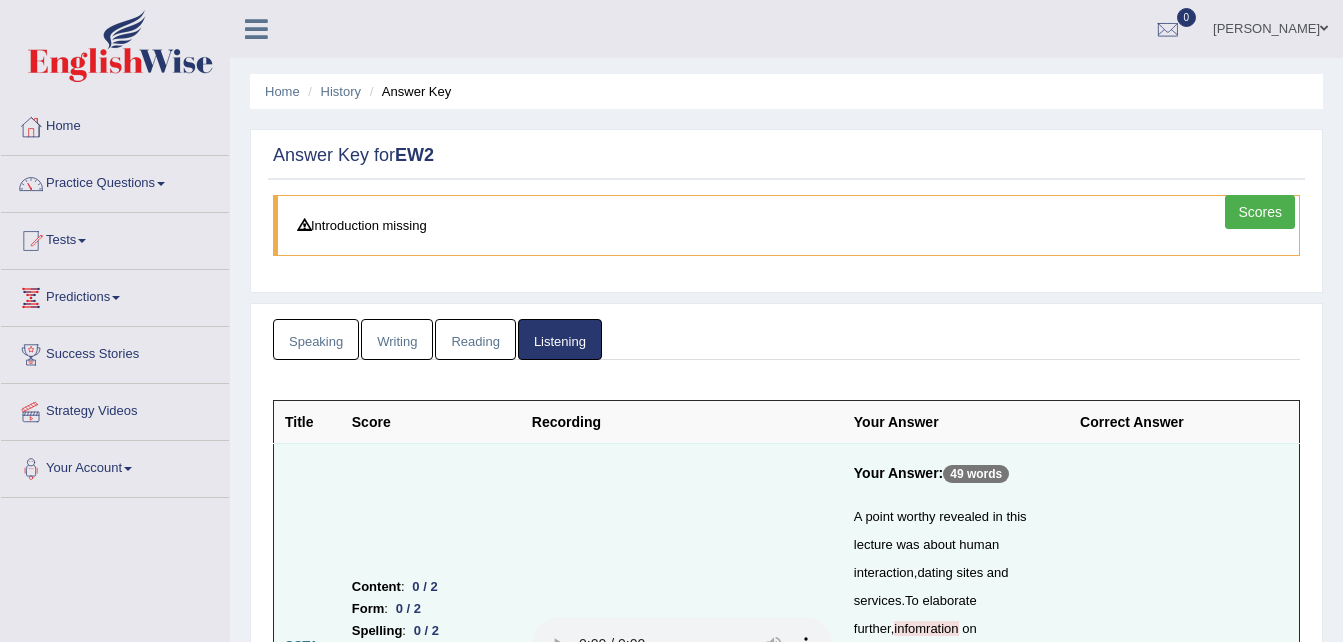 click on "Scores" at bounding box center [1260, 212] 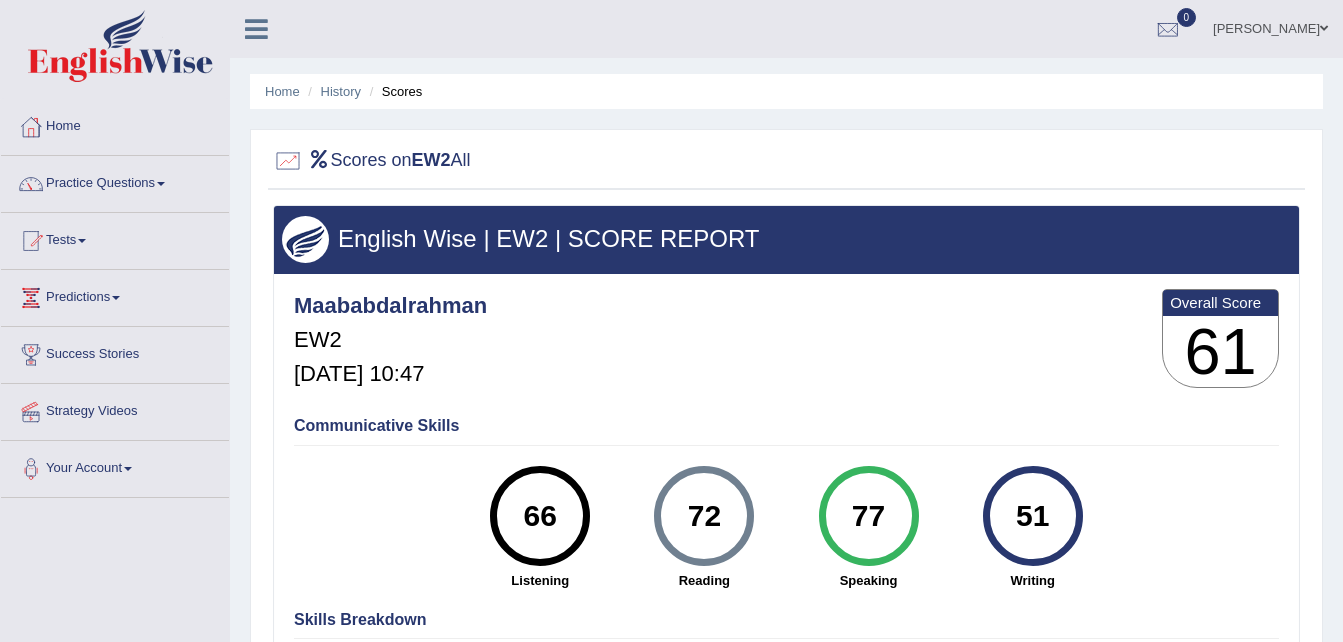 scroll, scrollTop: 231, scrollLeft: 0, axis: vertical 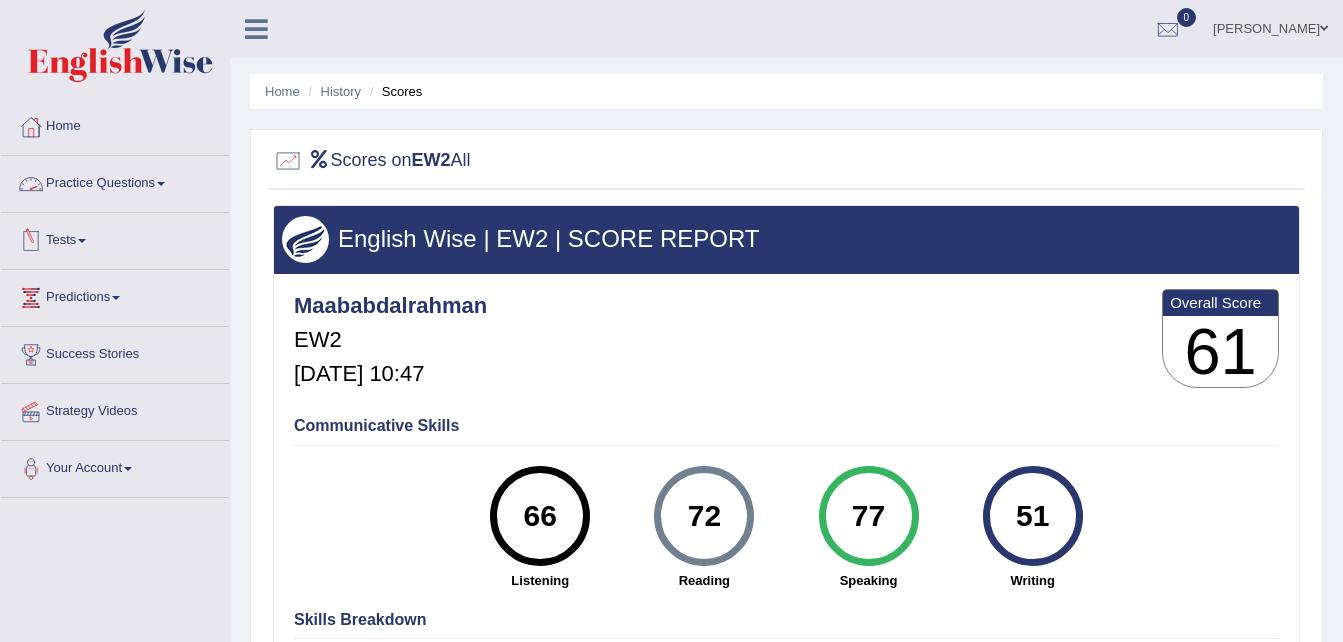 click on "Practice Questions" at bounding box center (115, 181) 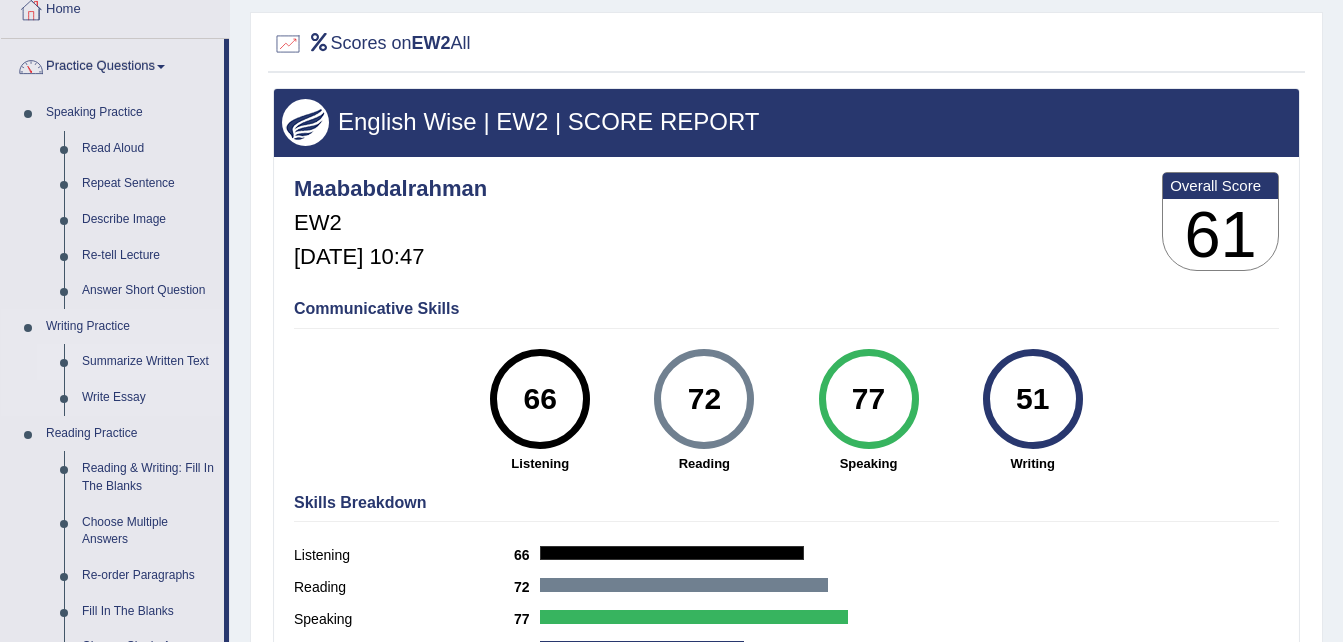 scroll, scrollTop: 119, scrollLeft: 0, axis: vertical 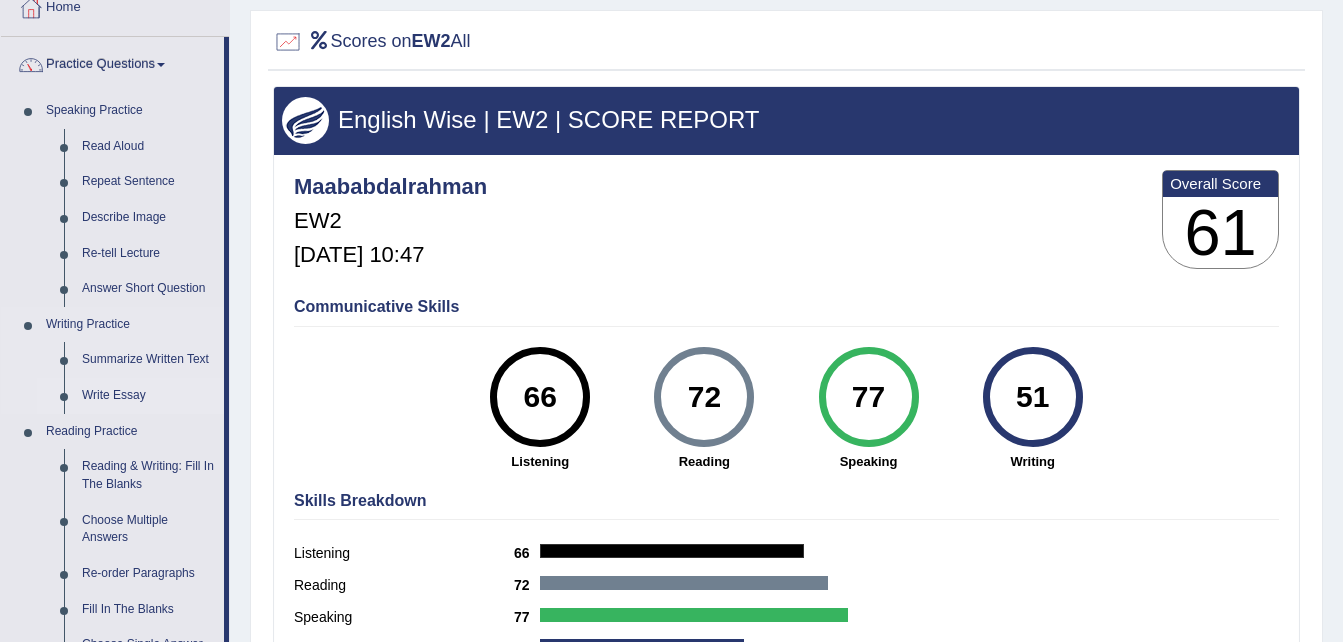 click on "Write Essay" at bounding box center [148, 396] 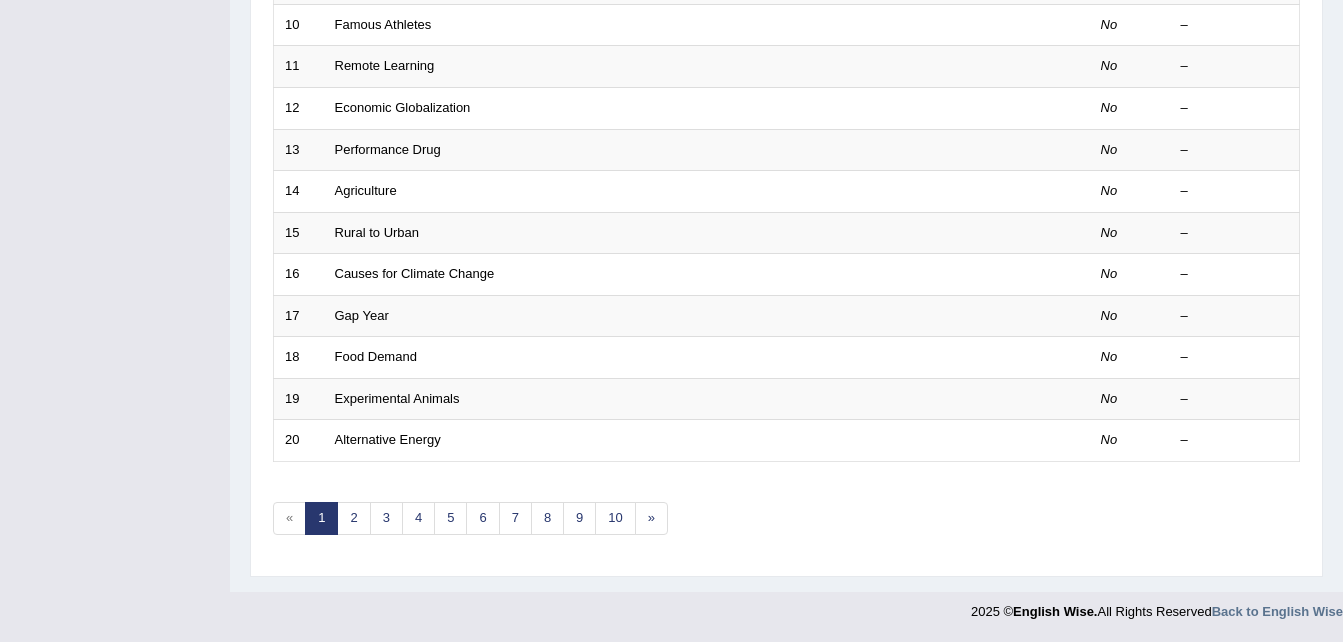 scroll, scrollTop: 682, scrollLeft: 0, axis: vertical 